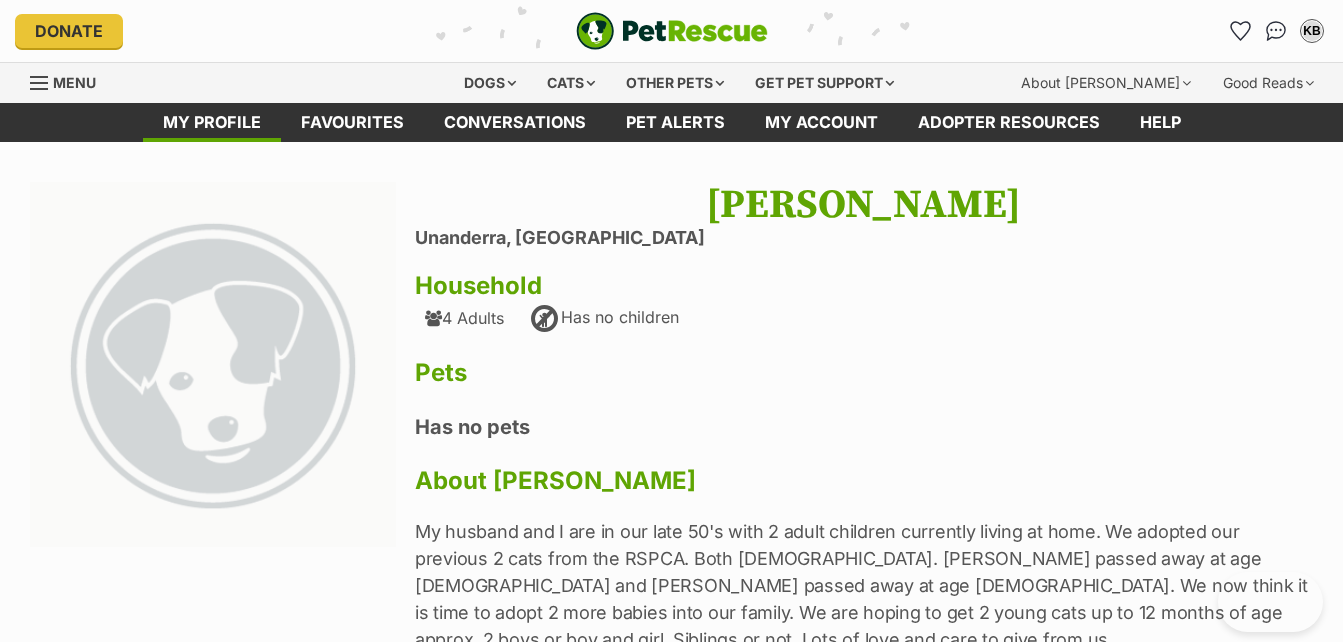 scroll, scrollTop: 0, scrollLeft: 0, axis: both 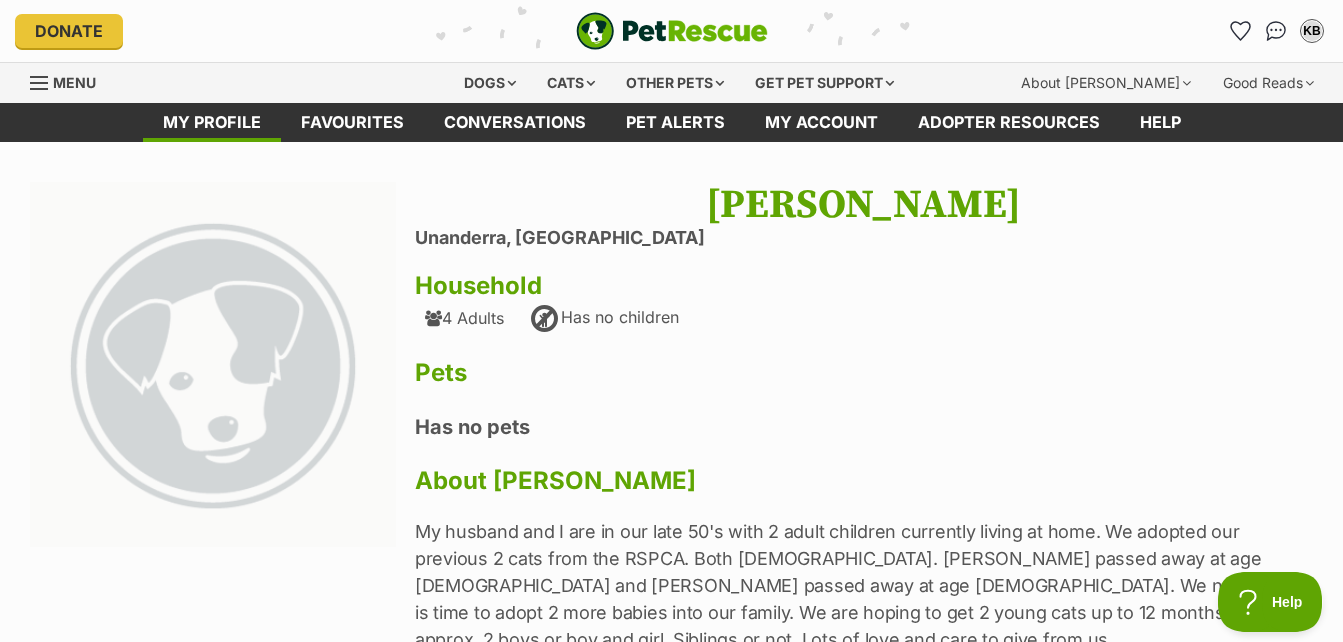 click on "Menu" at bounding box center (74, 82) 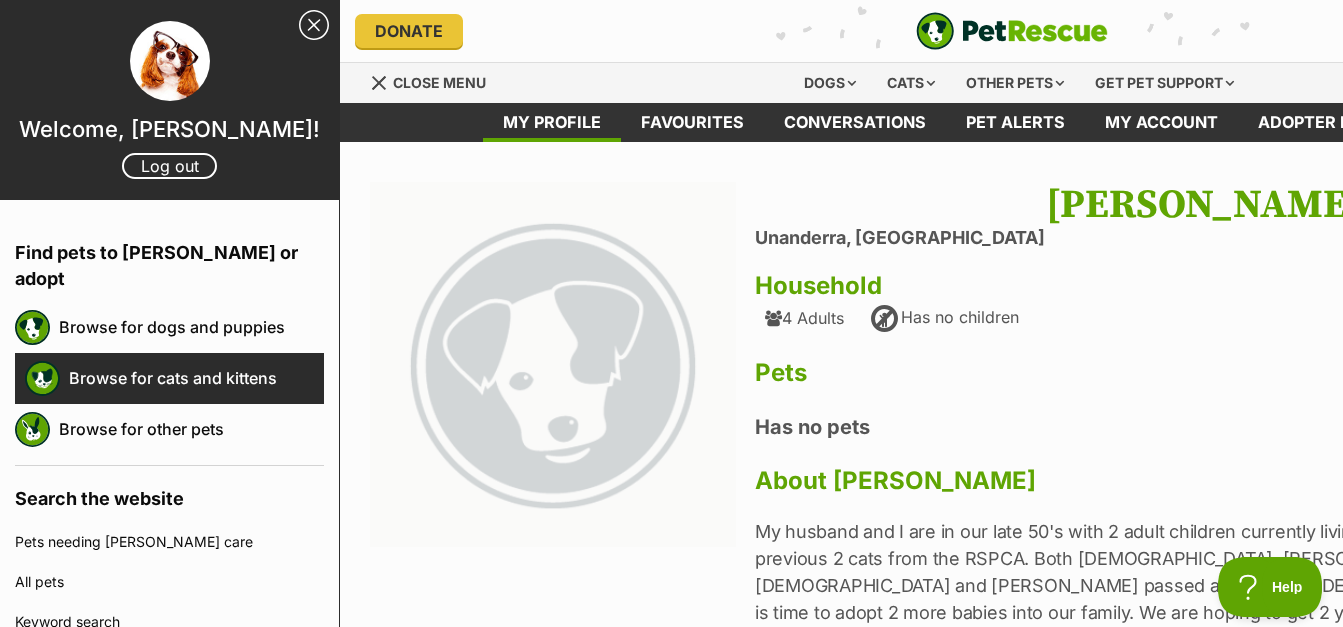 click on "Browse for cats and kittens" at bounding box center (196, 378) 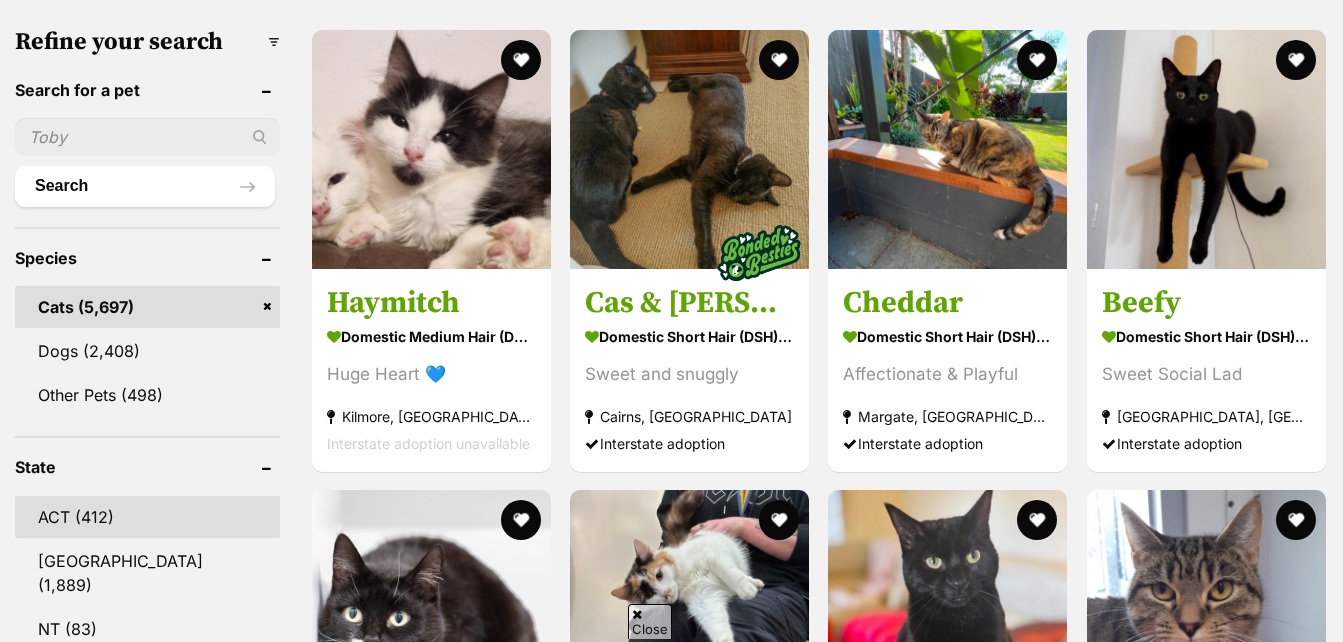 scroll, scrollTop: 1100, scrollLeft: 0, axis: vertical 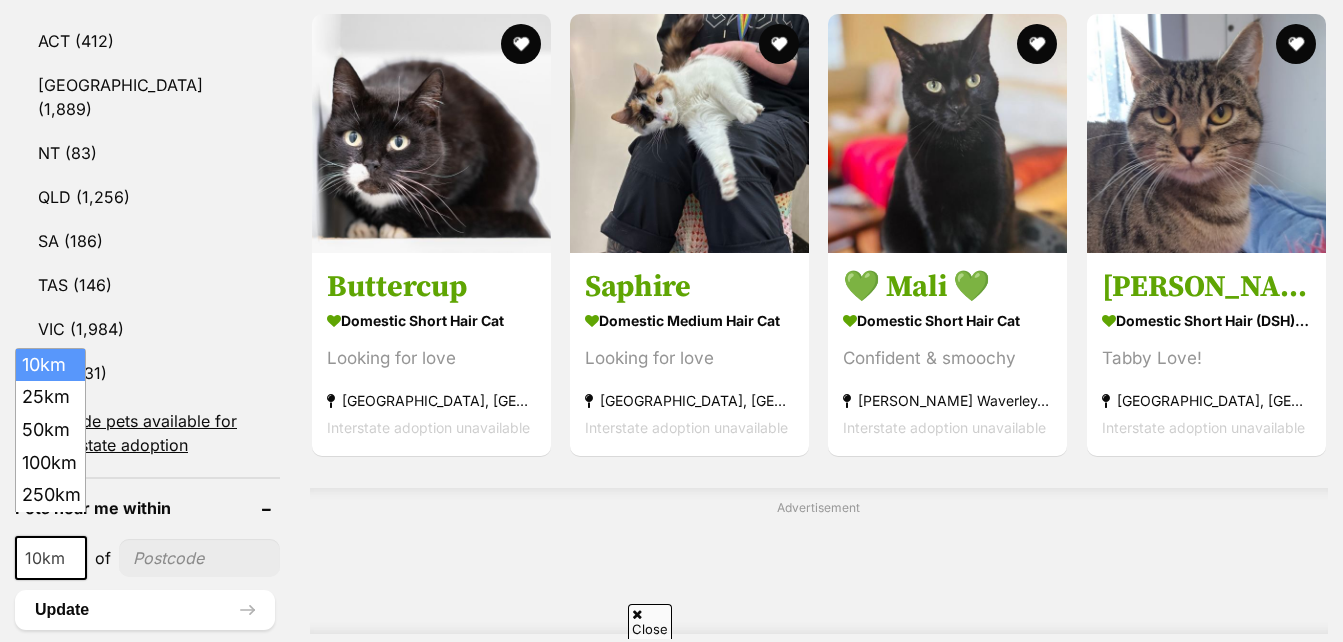 click at bounding box center (76, 558) 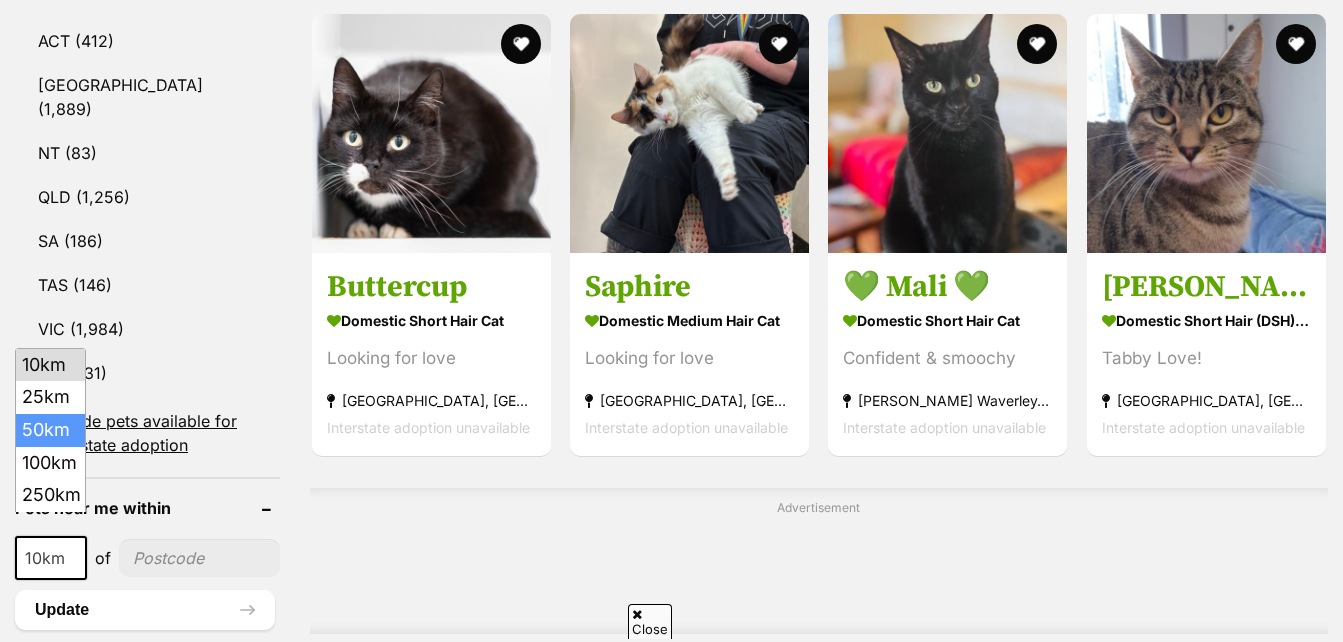 select on "50" 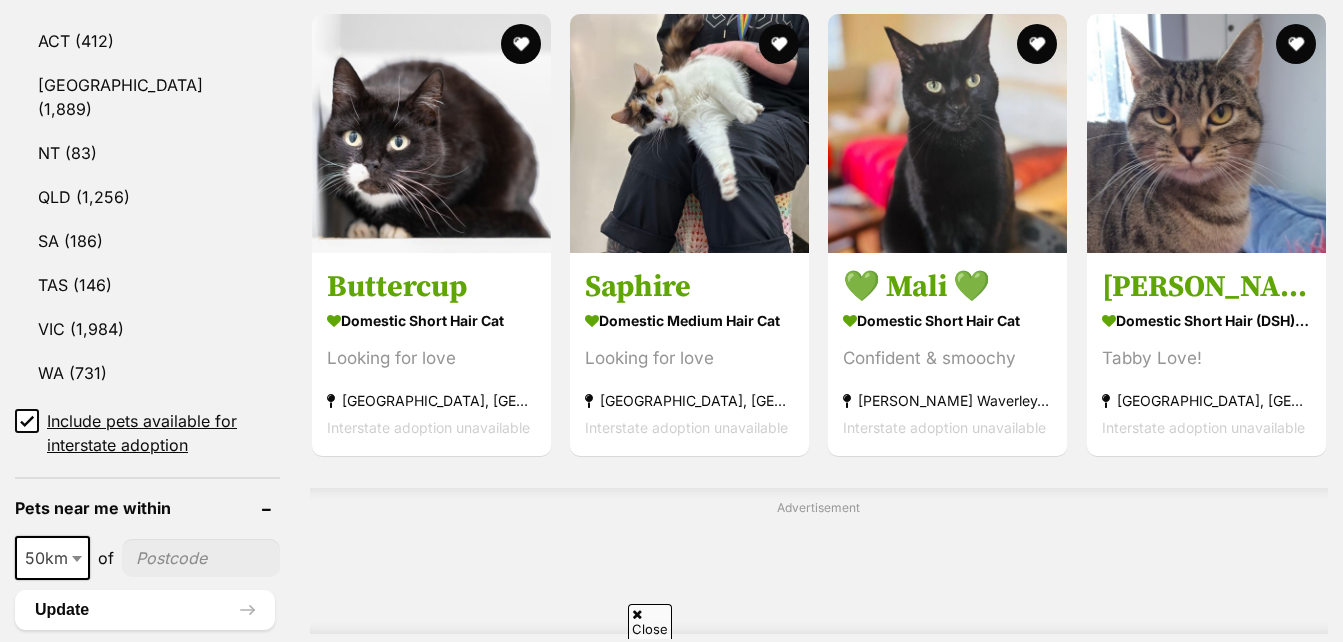 click at bounding box center [201, 558] 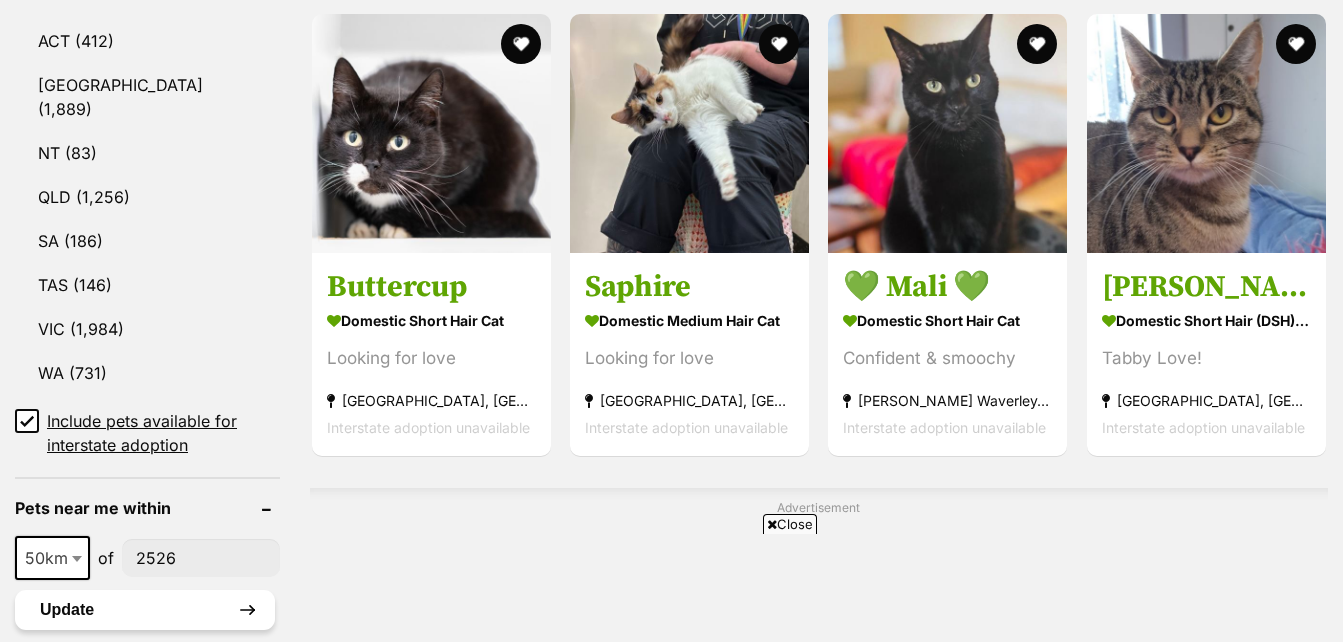 click on "Update" at bounding box center (145, 610) 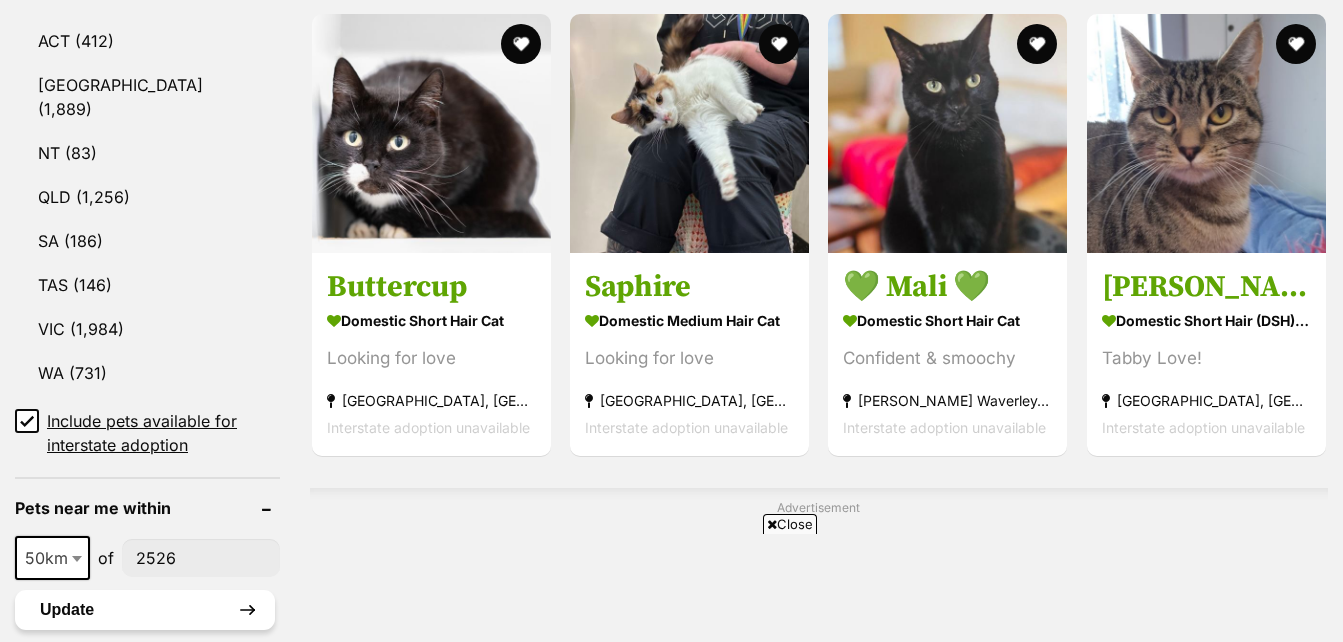 scroll, scrollTop: 0, scrollLeft: 0, axis: both 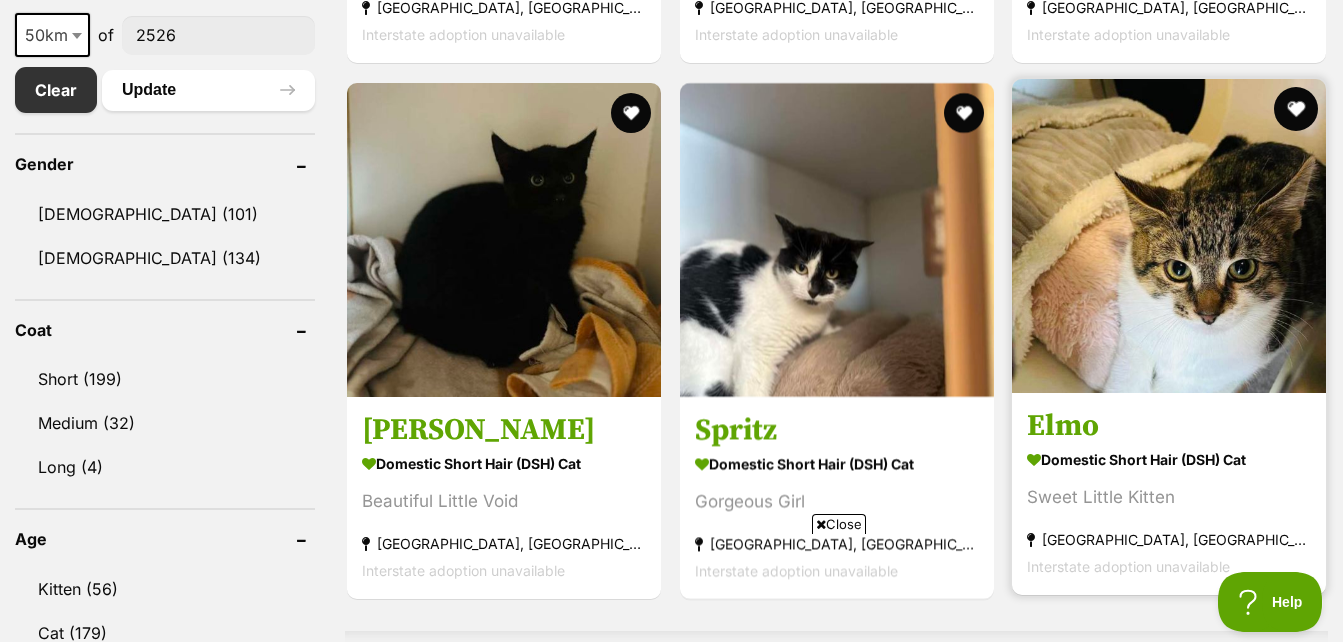 click at bounding box center (1296, 109) 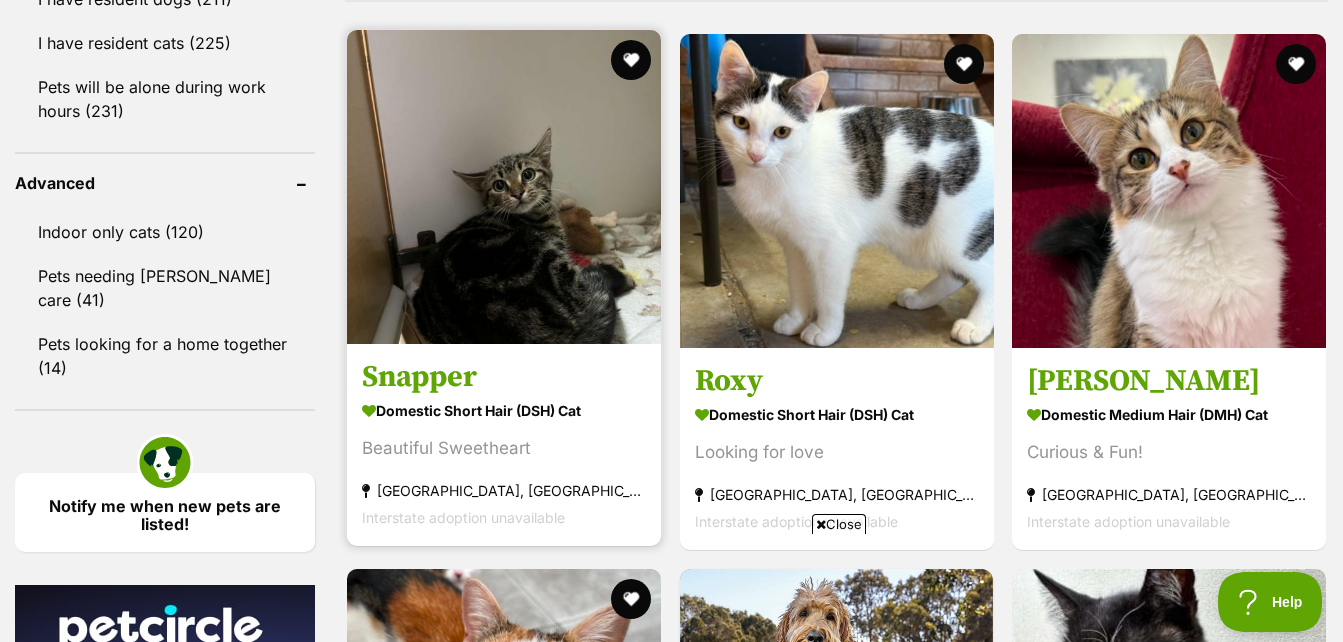 scroll, scrollTop: 2000, scrollLeft: 0, axis: vertical 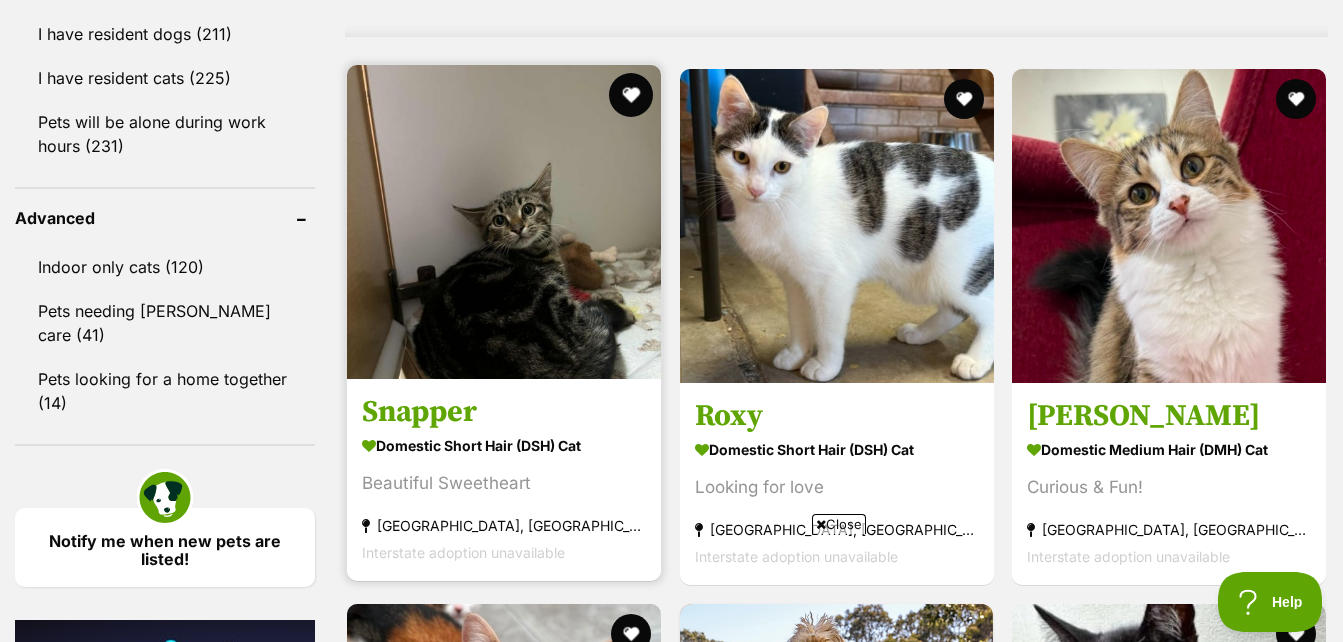 click at bounding box center (631, 95) 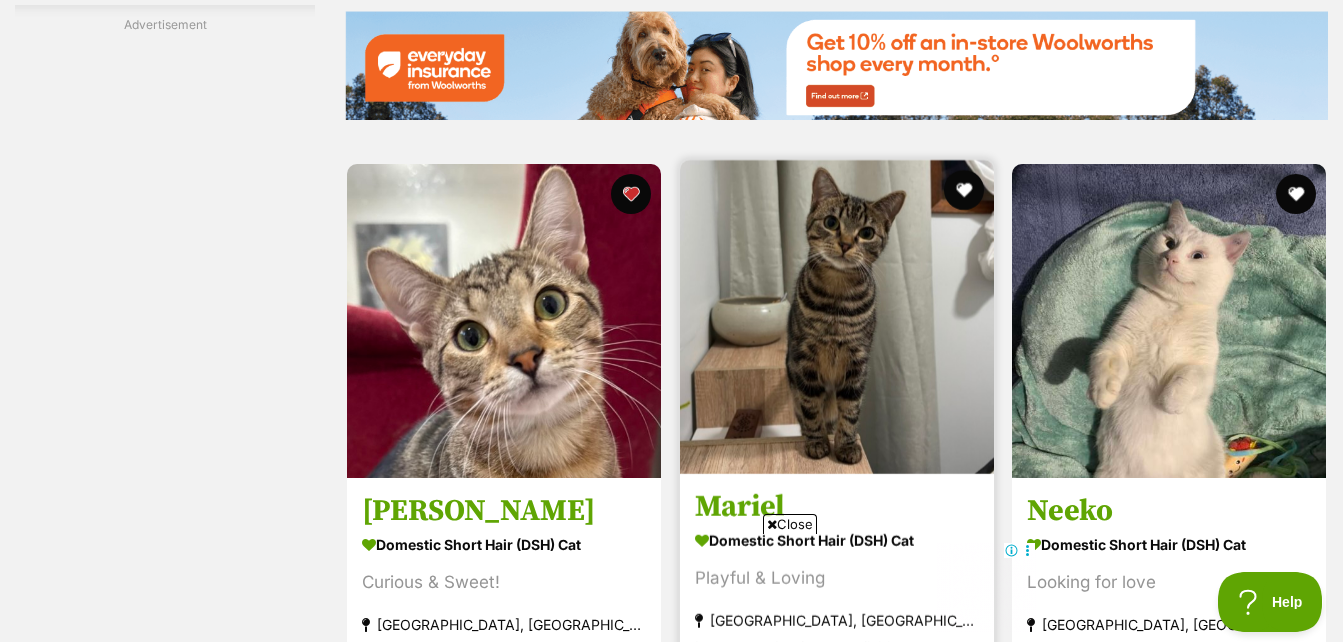 scroll, scrollTop: 3700, scrollLeft: 0, axis: vertical 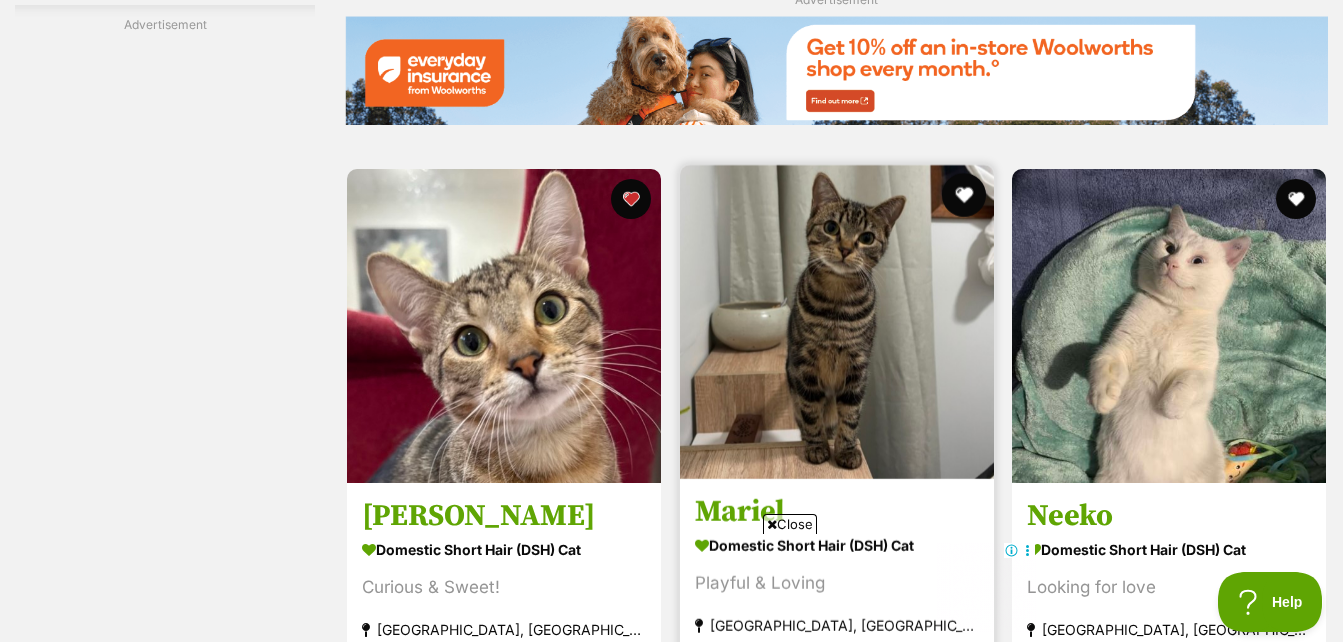 click at bounding box center (963, 195) 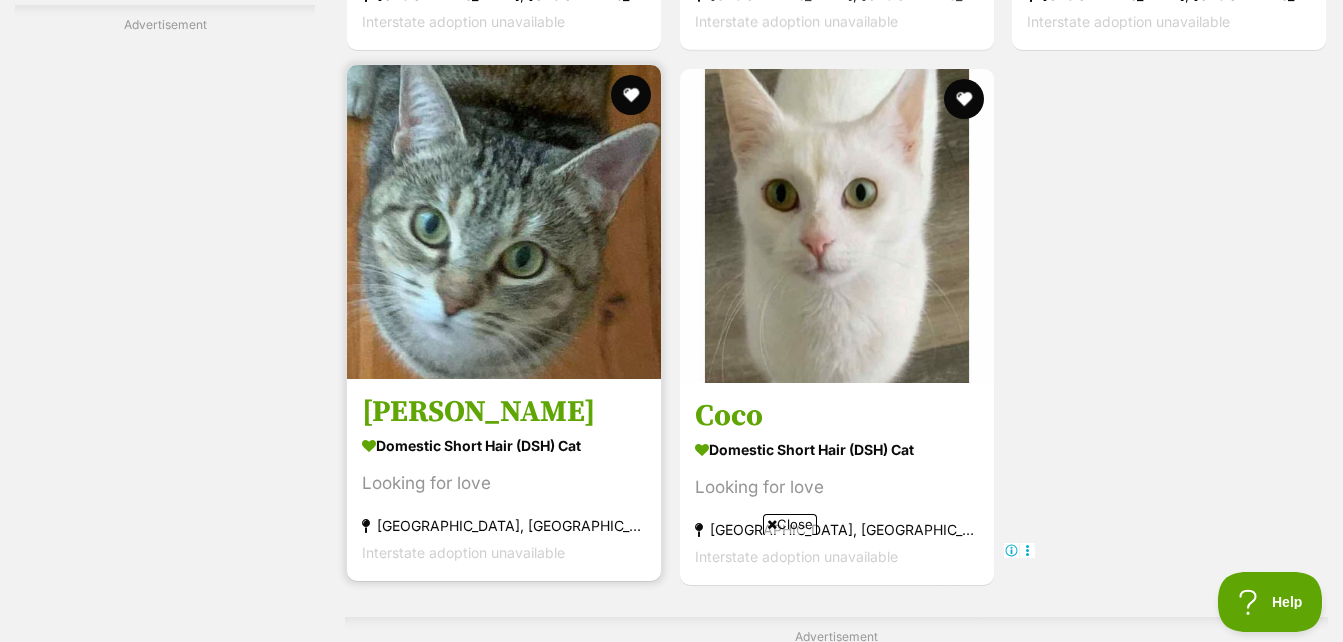 scroll, scrollTop: 4300, scrollLeft: 0, axis: vertical 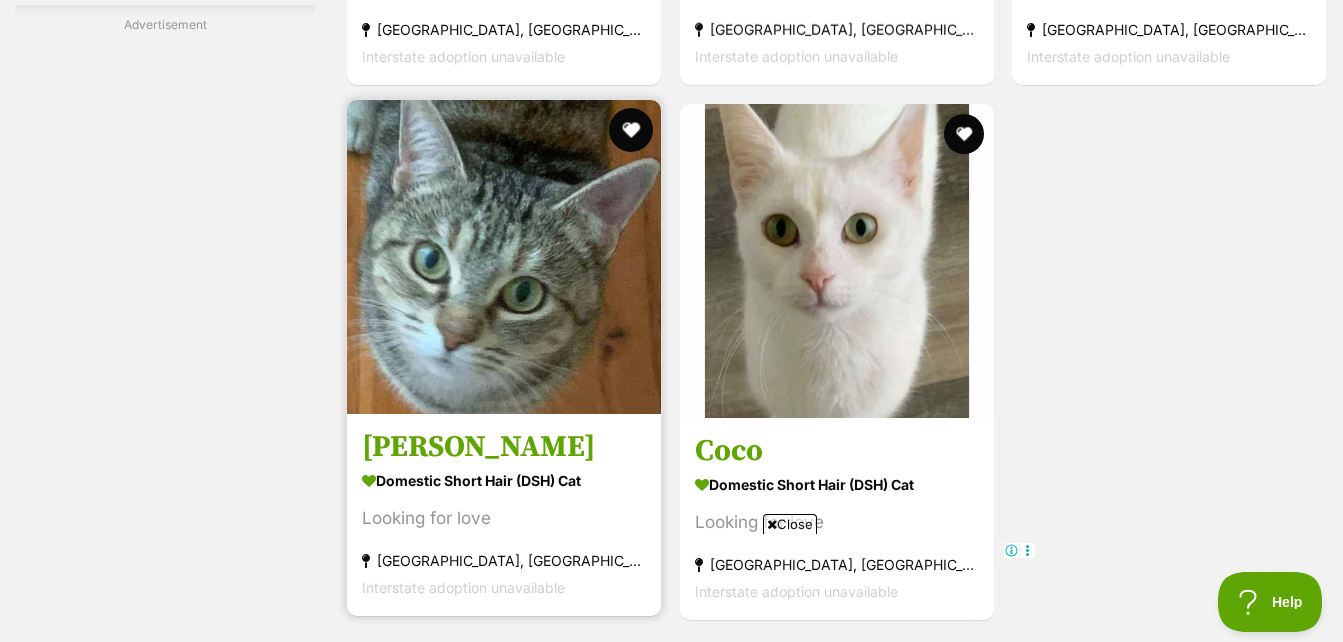 click at bounding box center [631, 130] 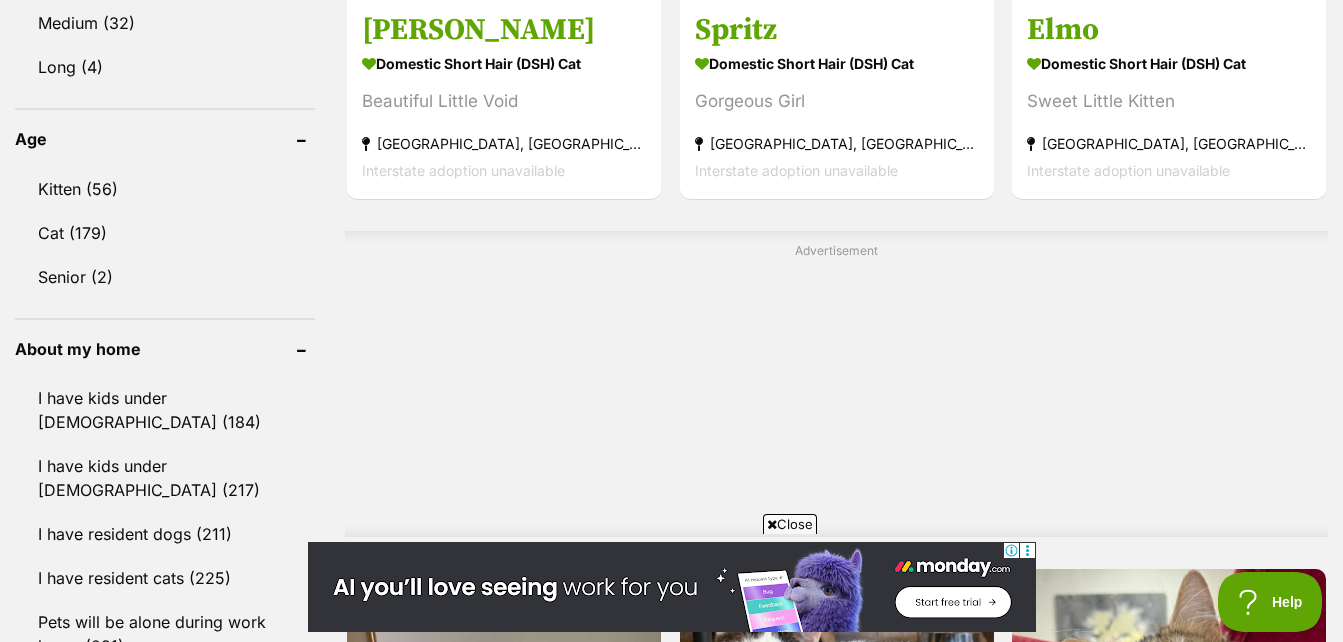 scroll, scrollTop: 1200, scrollLeft: 0, axis: vertical 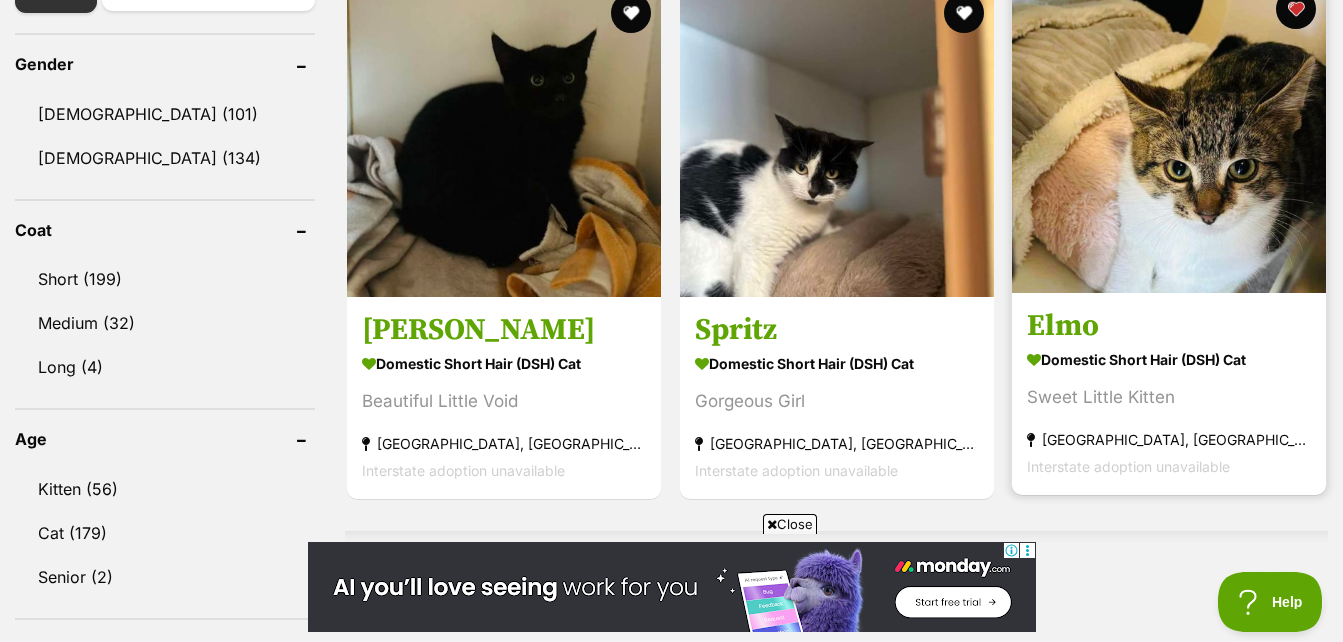 click at bounding box center [1169, 136] 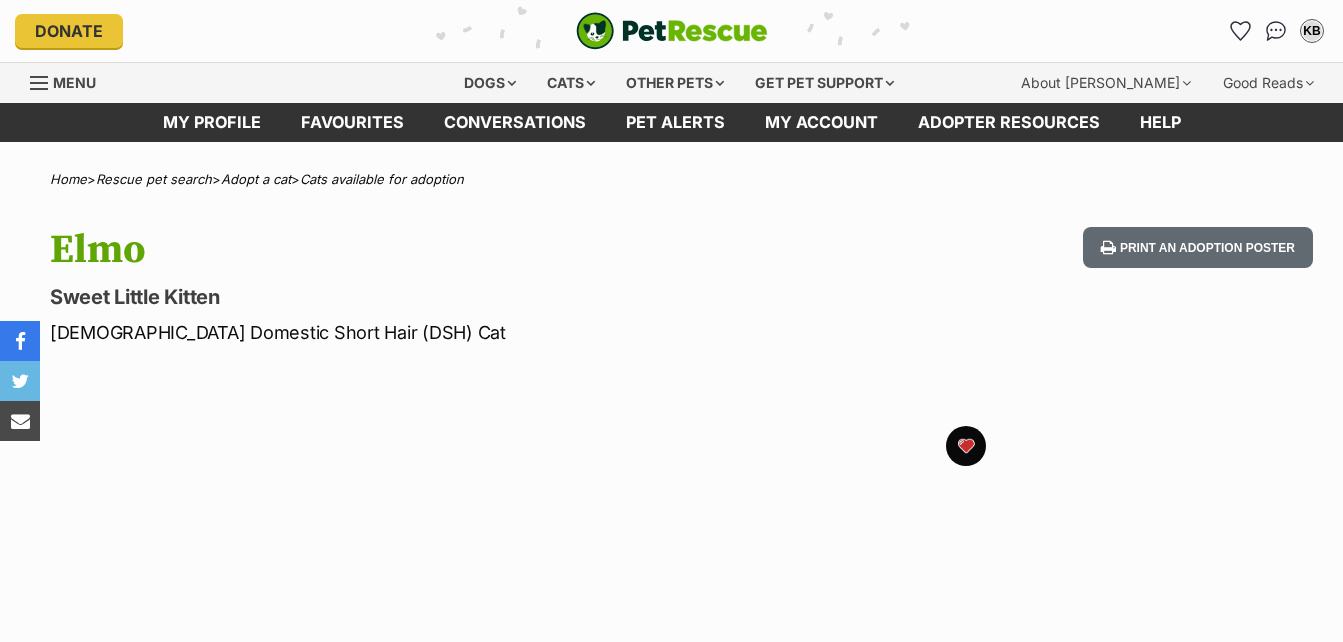 scroll, scrollTop: 0, scrollLeft: 0, axis: both 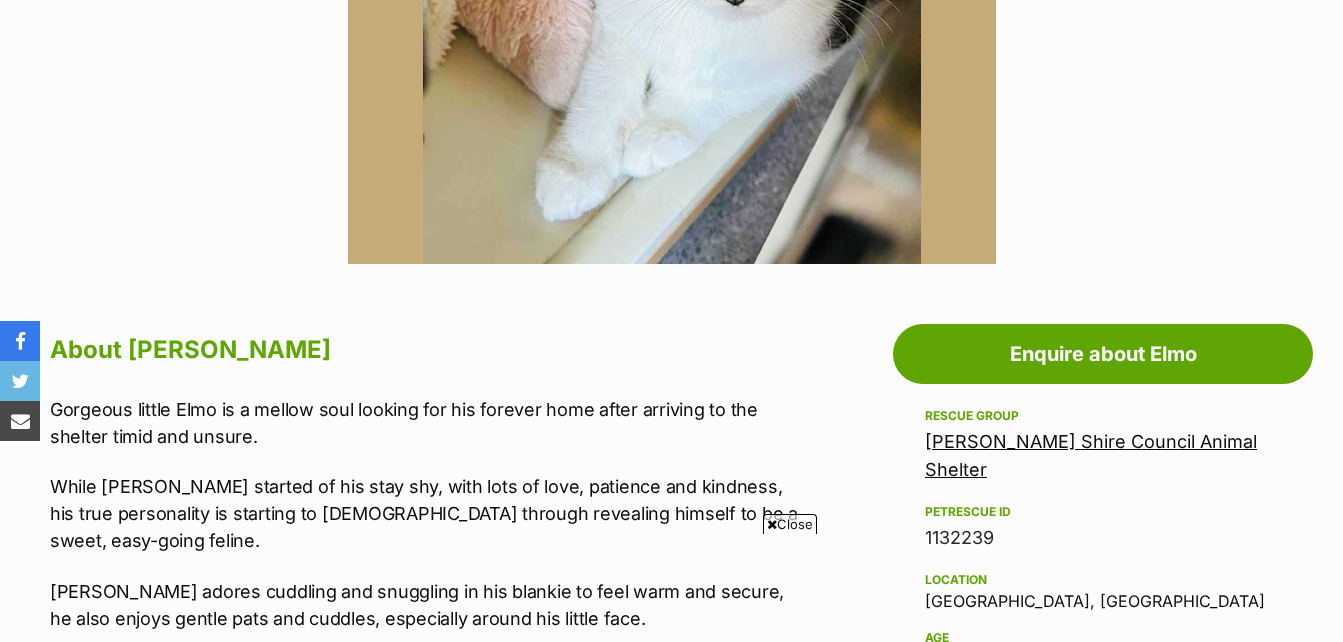 click on "Sutherland Shire Council Animal Shelter" at bounding box center [1091, 455] 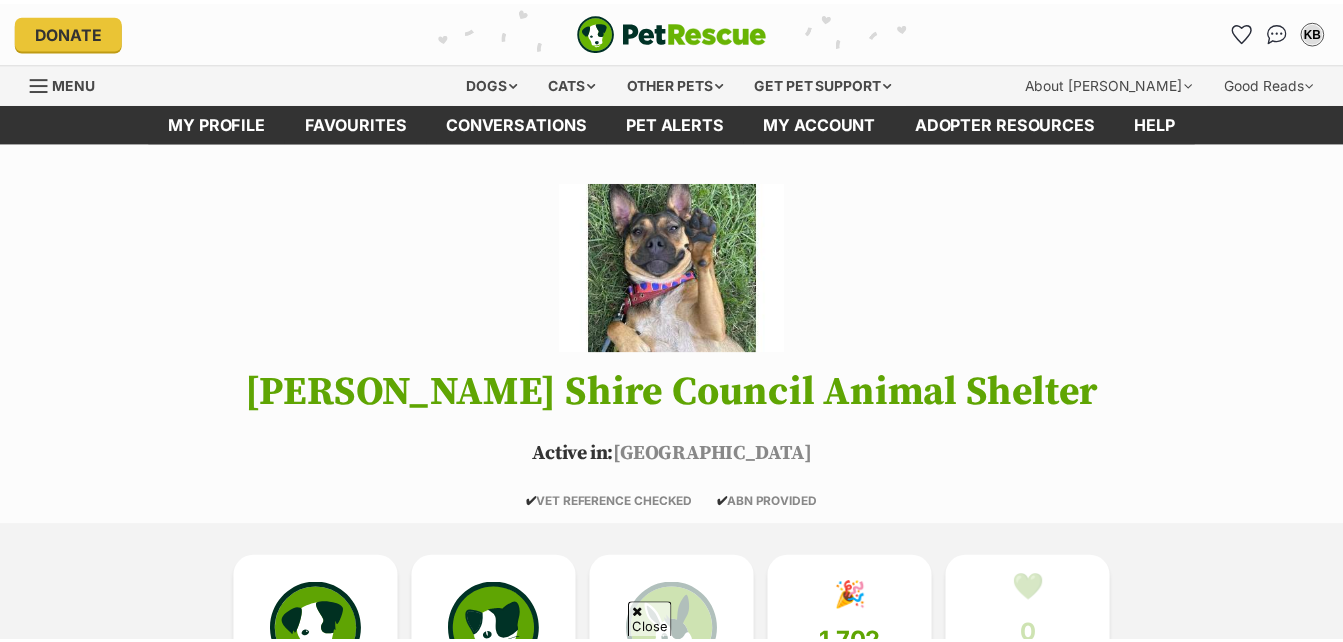 scroll, scrollTop: 100, scrollLeft: 0, axis: vertical 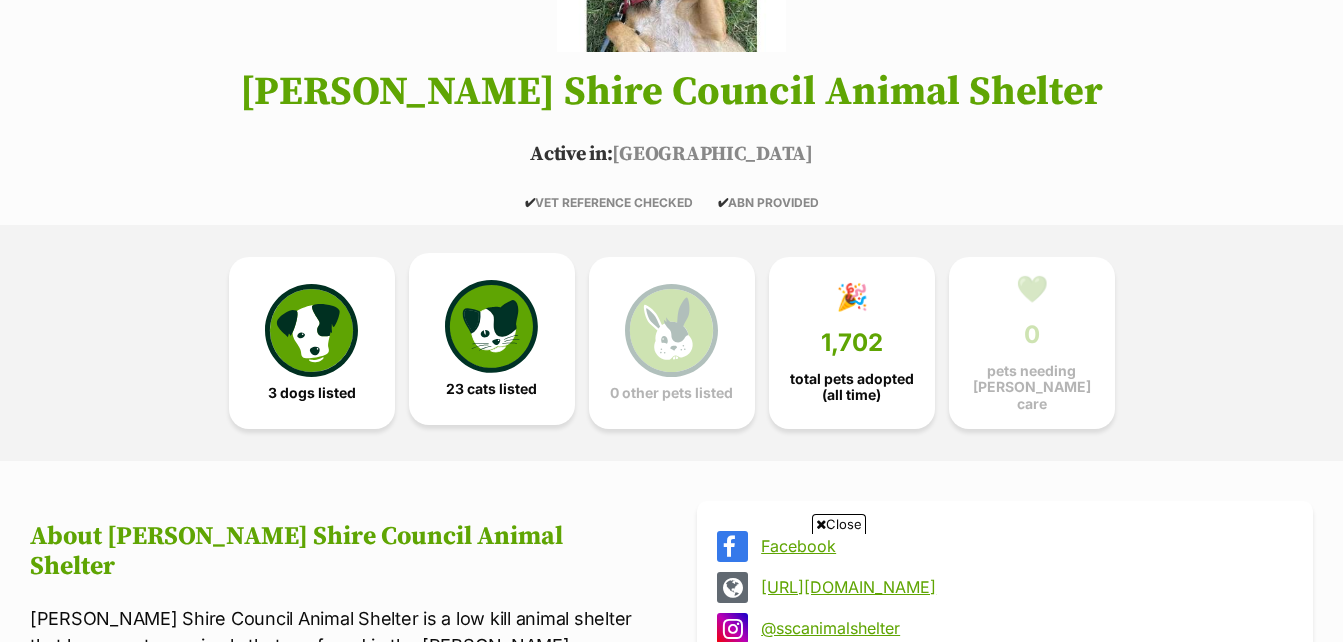 click at bounding box center (491, 326) 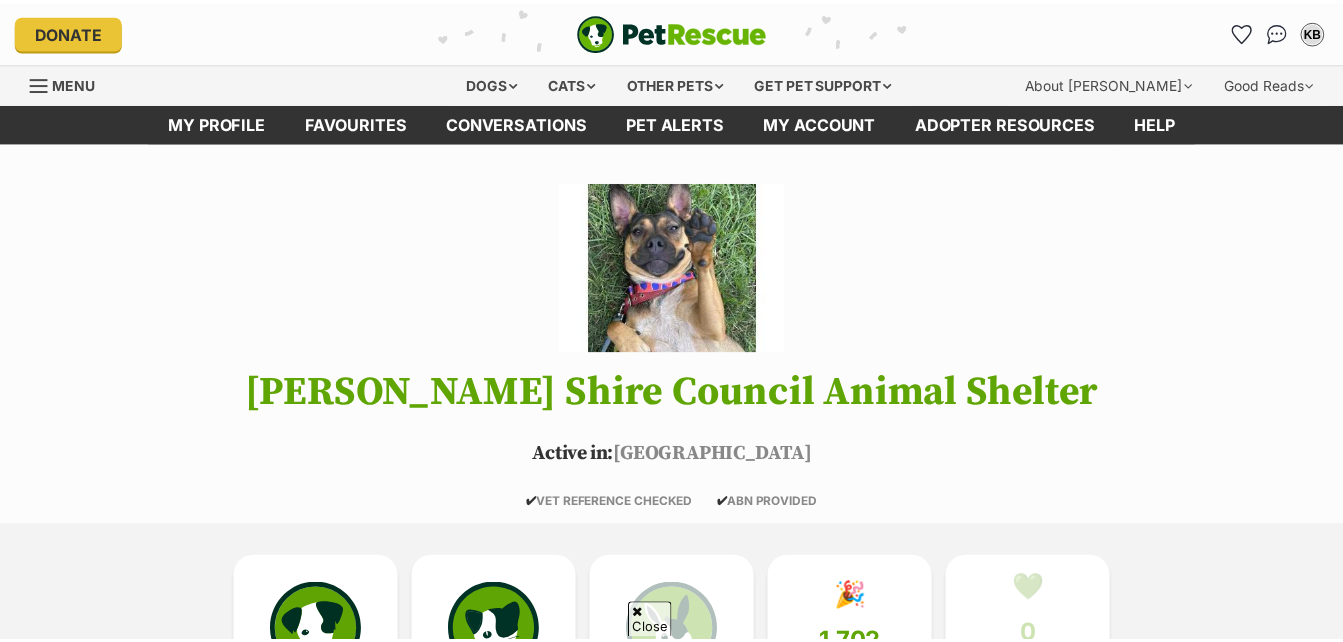 scroll, scrollTop: 1496, scrollLeft: 0, axis: vertical 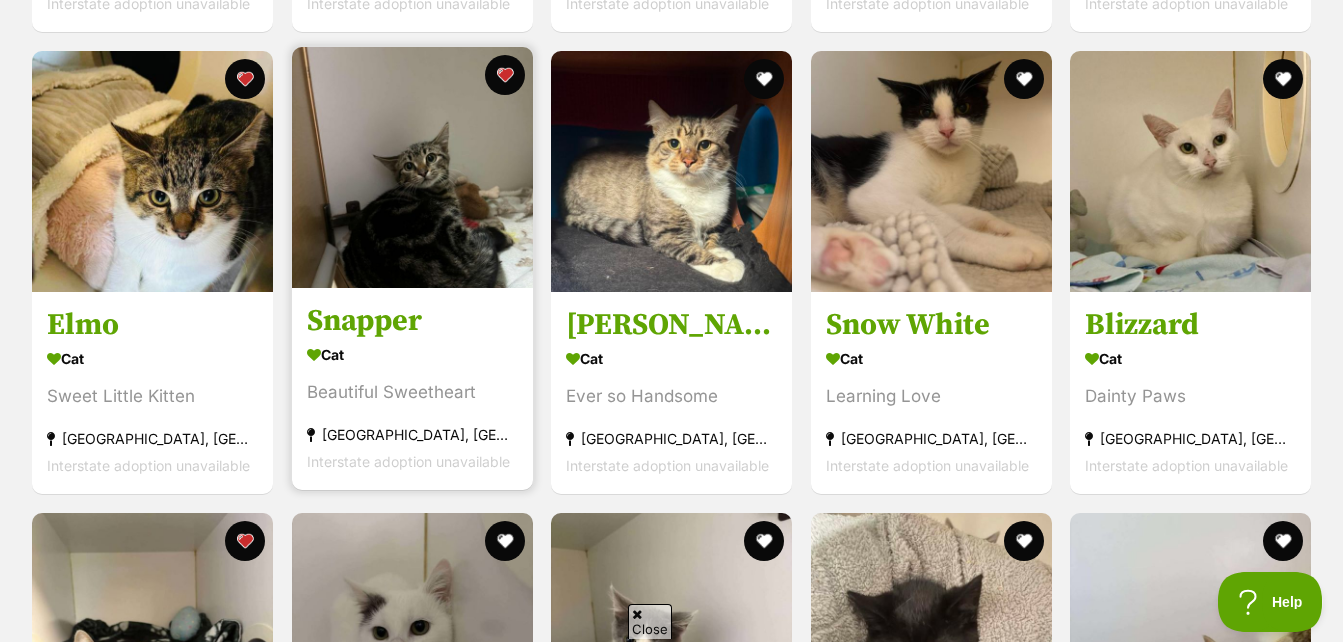 click on "Snapper" at bounding box center (412, 321) 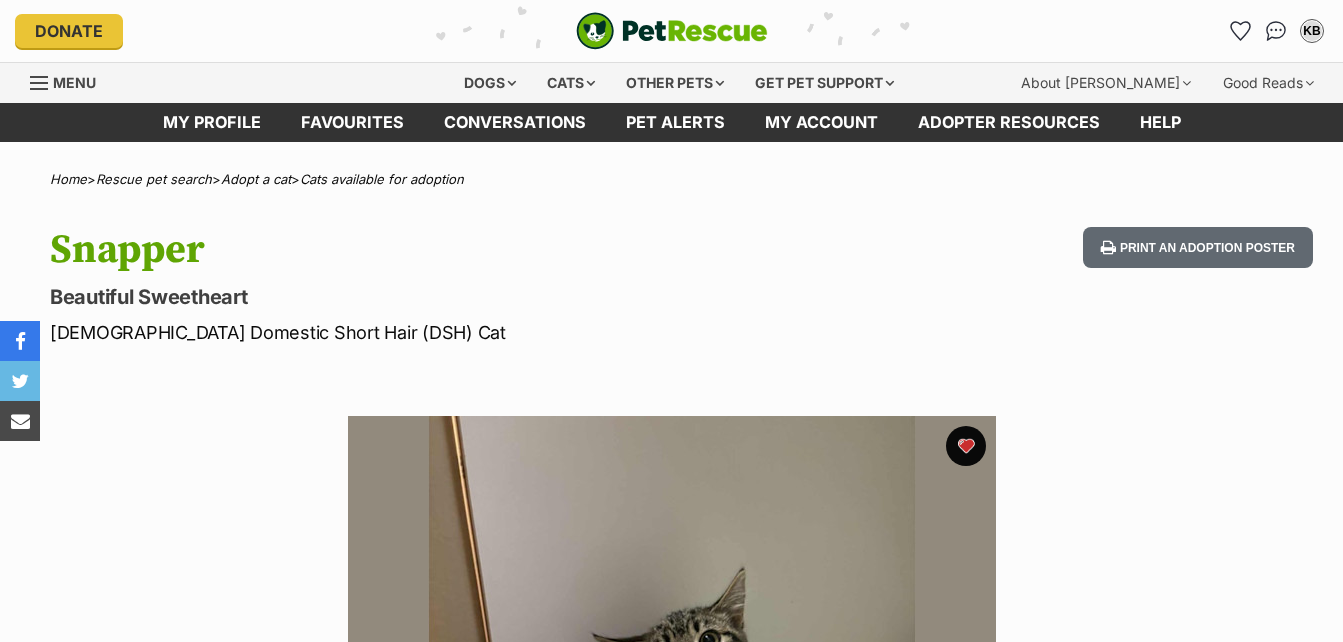 scroll, scrollTop: 0, scrollLeft: 0, axis: both 